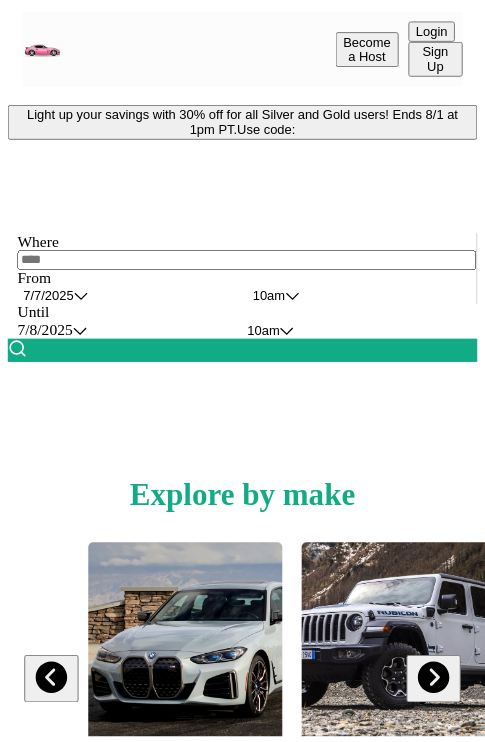 scroll, scrollTop: 0, scrollLeft: 0, axis: both 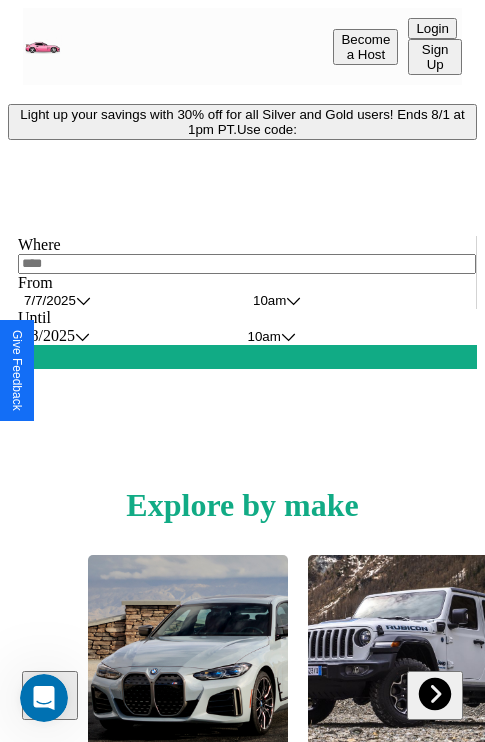 click on "Light up your savings with 30% off for all Silver and Gold users! Ends 8/1 at 1pm PT.  Use code:" at bounding box center [242, 122] 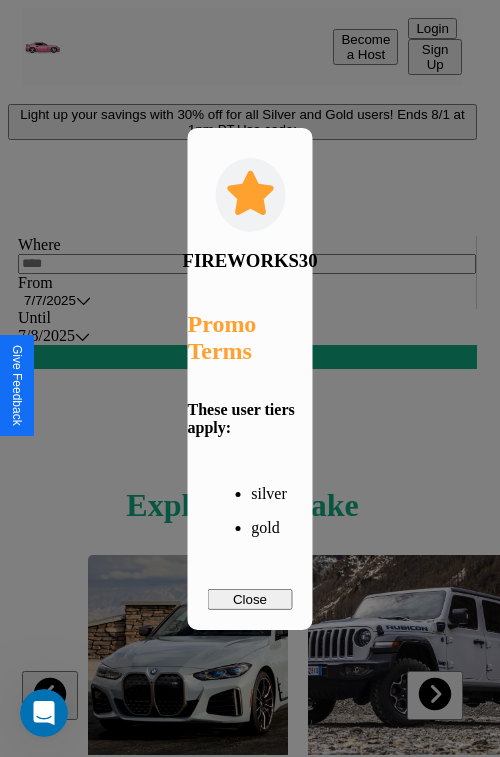 click on "Close" at bounding box center (250, 599) 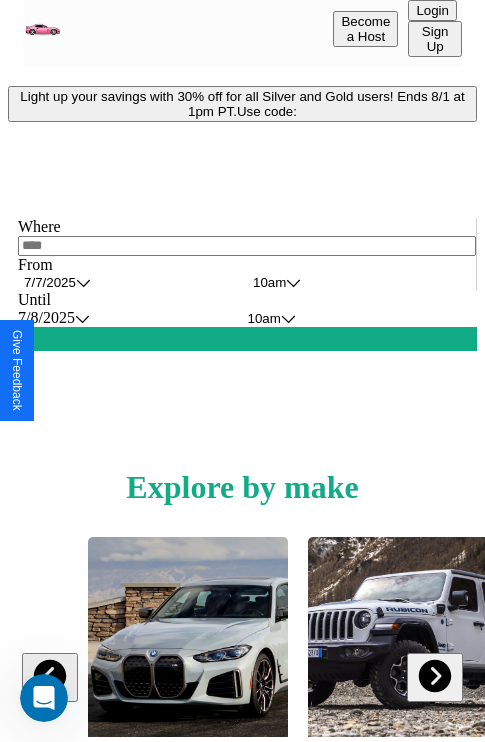scroll, scrollTop: 308, scrollLeft: 0, axis: vertical 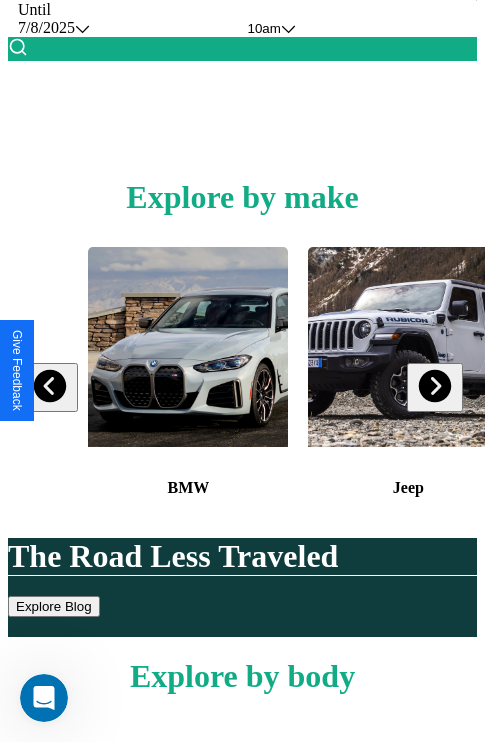 click at bounding box center (434, 386) 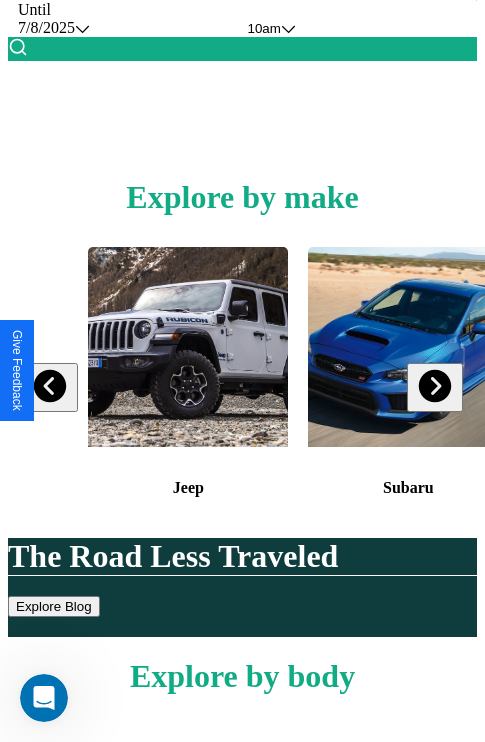 click at bounding box center (434, 386) 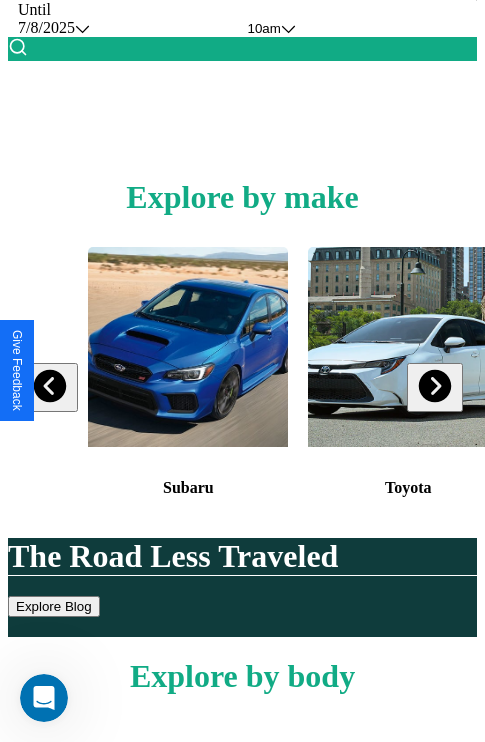 click at bounding box center (434, 386) 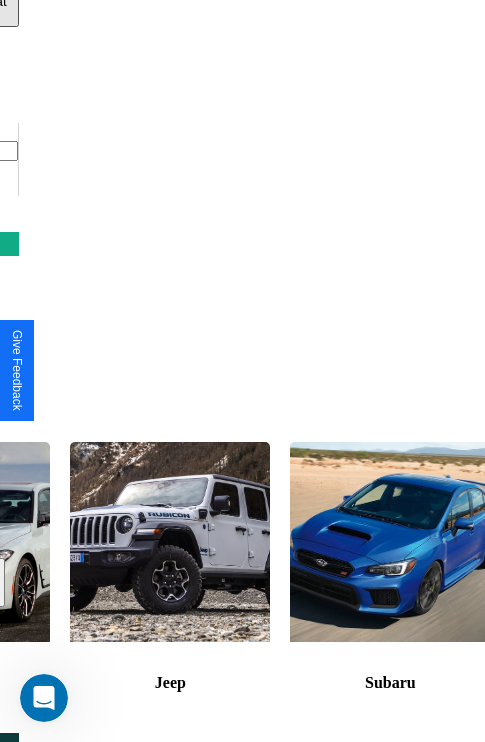 click at bounding box center (390, 542) 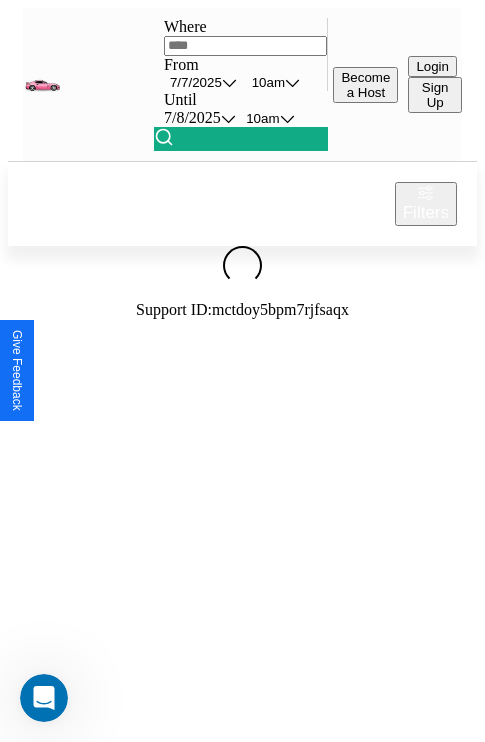 scroll, scrollTop: 0, scrollLeft: 0, axis: both 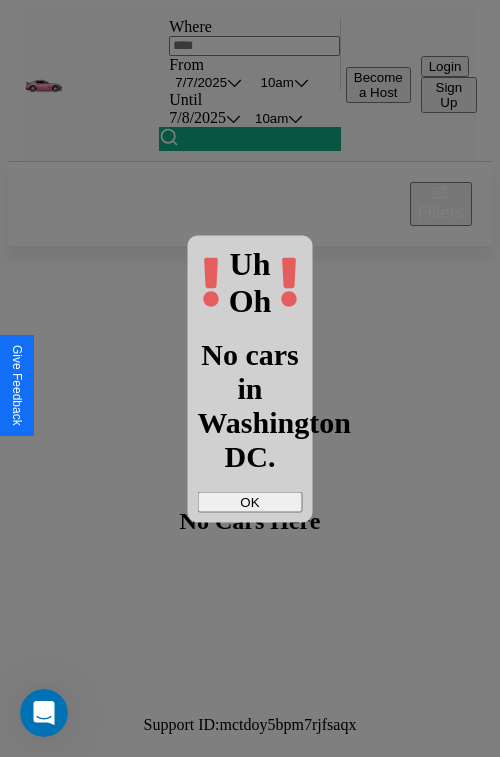 click on "OK" at bounding box center (250, 501) 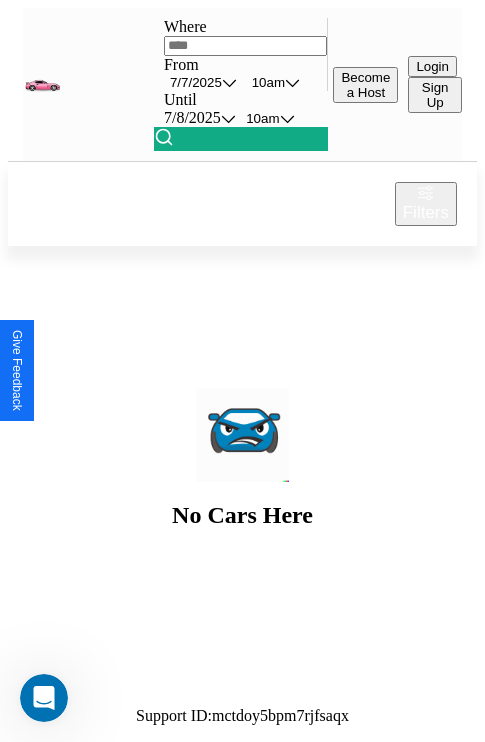 click at bounding box center [246, 46] 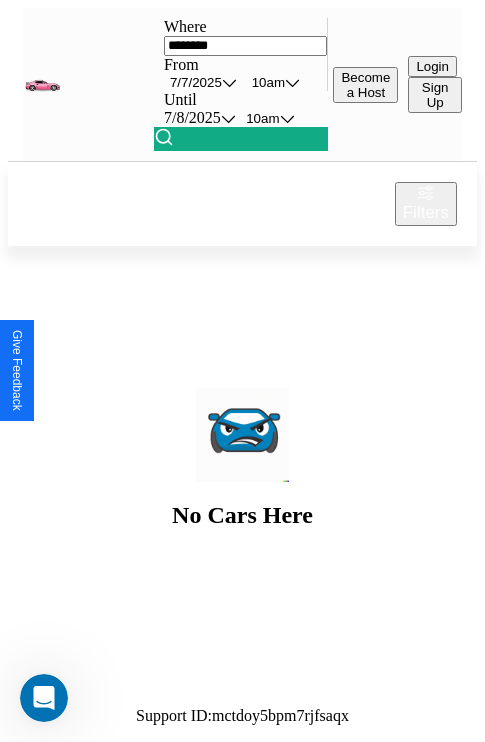 type on "********" 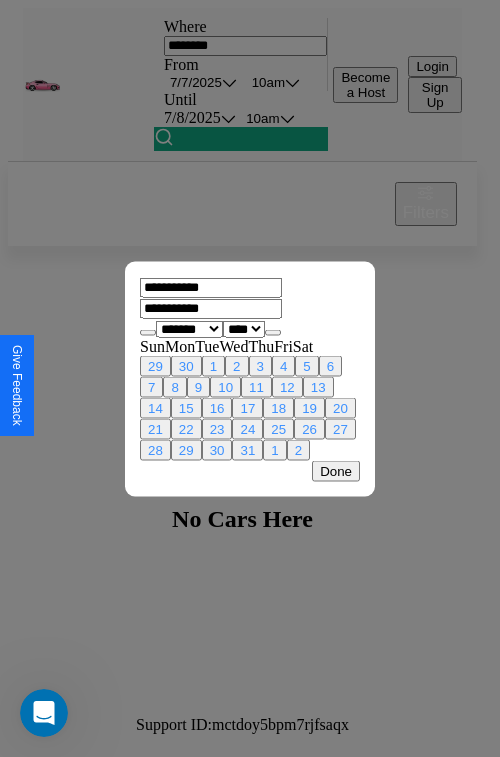 click on "******* ******** ***** ***** *** **** **** ****** ********* ******* ******** ********" at bounding box center [189, 328] 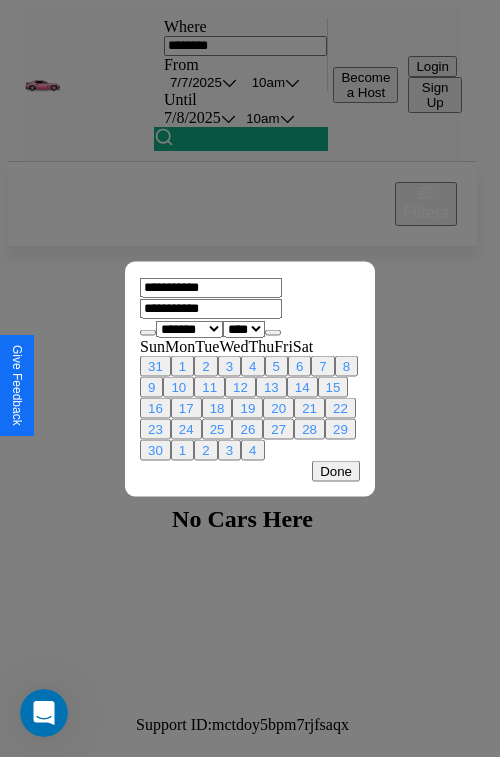 click on "20" at bounding box center [278, 407] 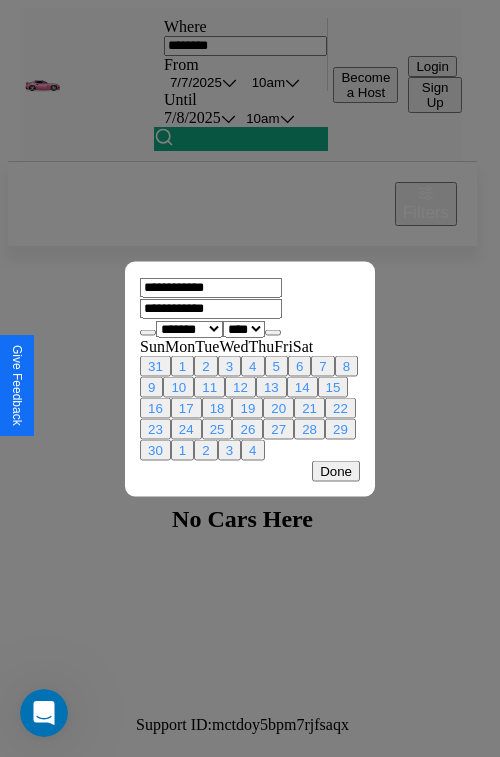 click on "23" at bounding box center [155, 428] 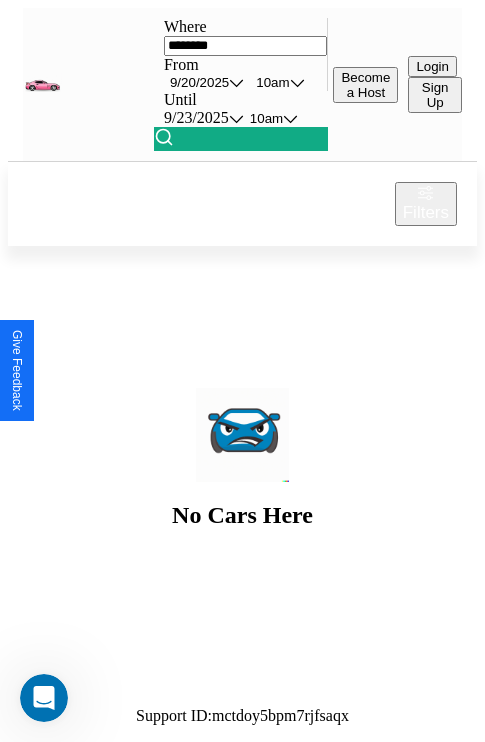 click at bounding box center [164, 137] 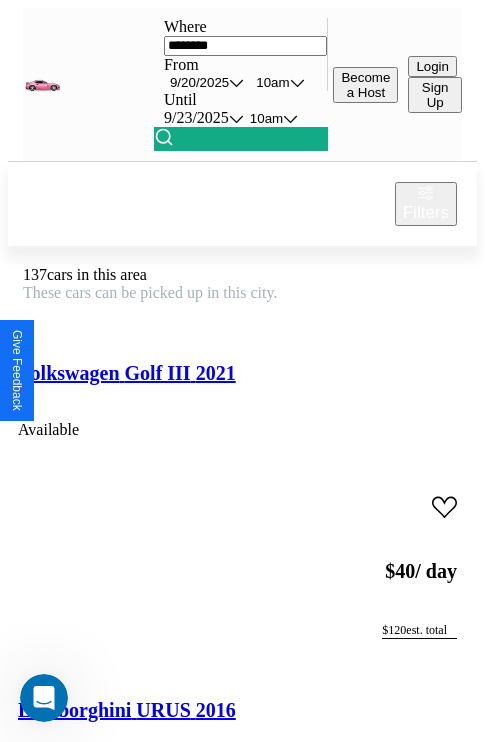 scroll, scrollTop: 45, scrollLeft: 114, axis: both 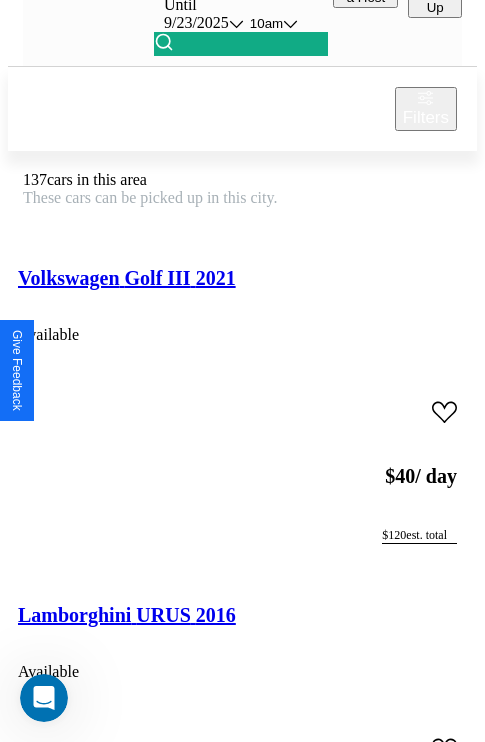 click on "Lexus   GS   2020" at bounding box center [82, 4322] 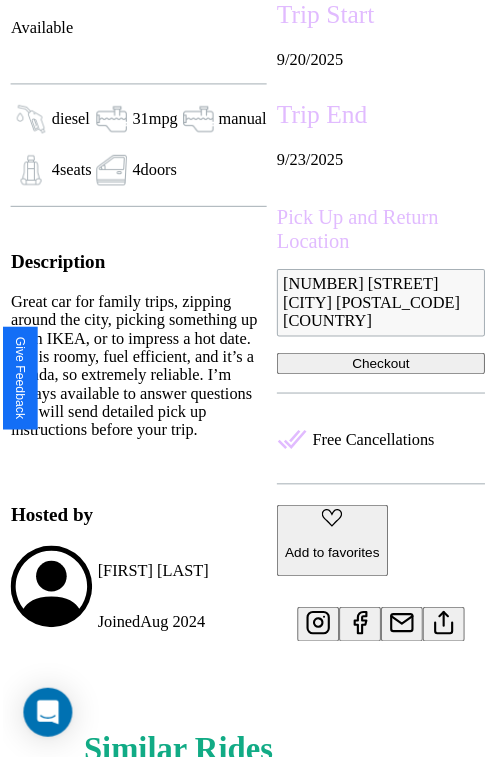 scroll, scrollTop: 641, scrollLeft: 72, axis: both 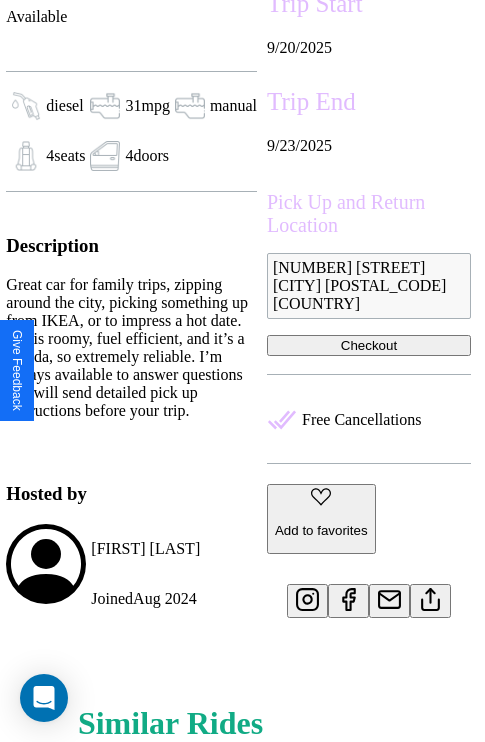 click on "Add to favorites" at bounding box center [321, 530] 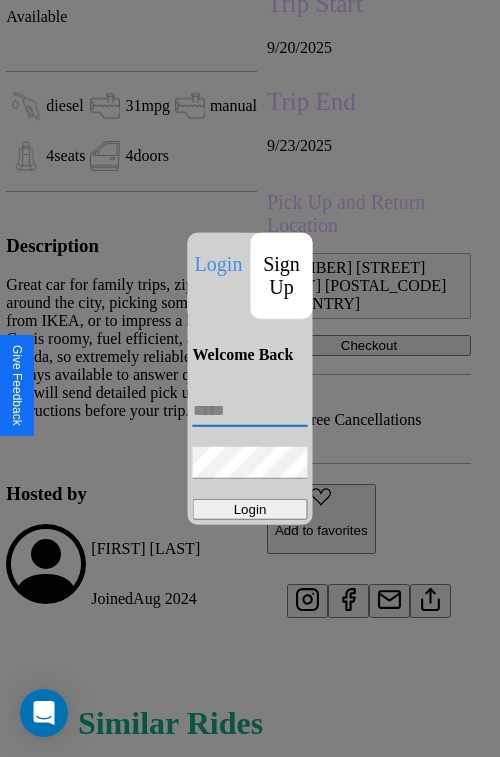click at bounding box center (250, 411) 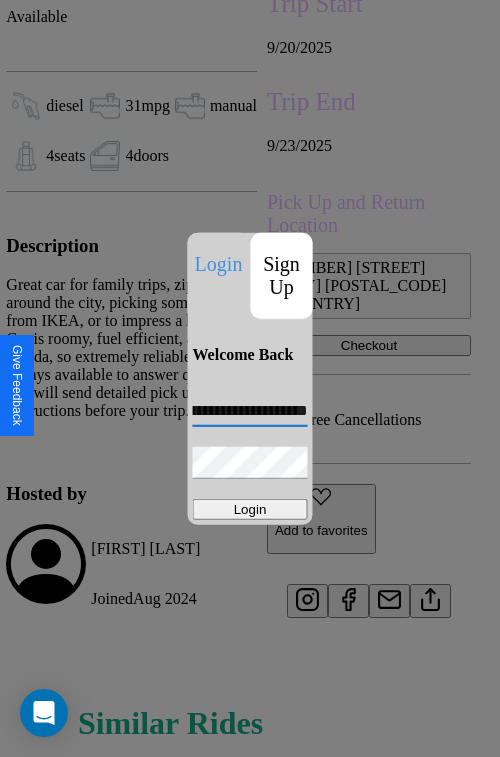 scroll, scrollTop: 0, scrollLeft: 69, axis: horizontal 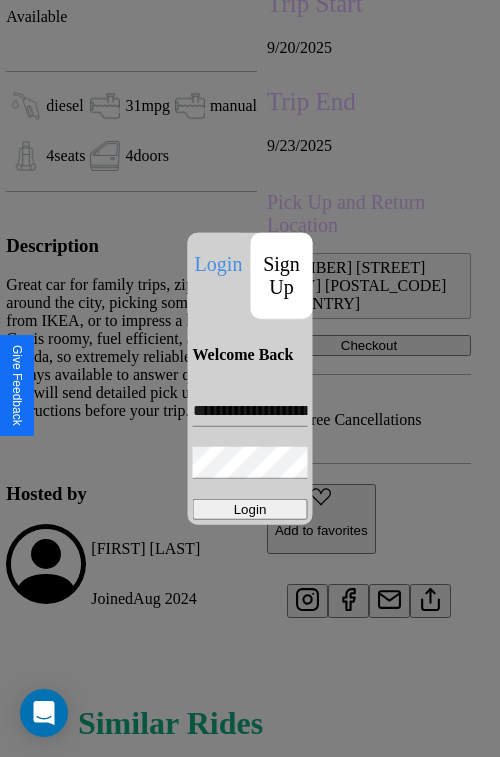 click on "Login" at bounding box center [250, 509] 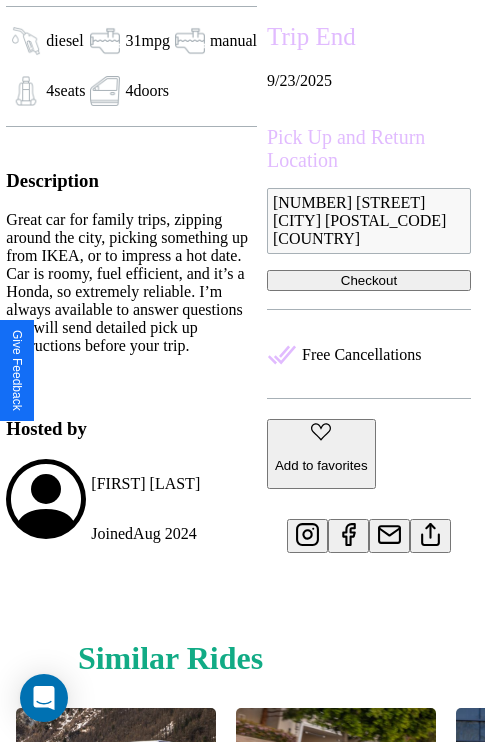 scroll, scrollTop: 710, scrollLeft: 72, axis: both 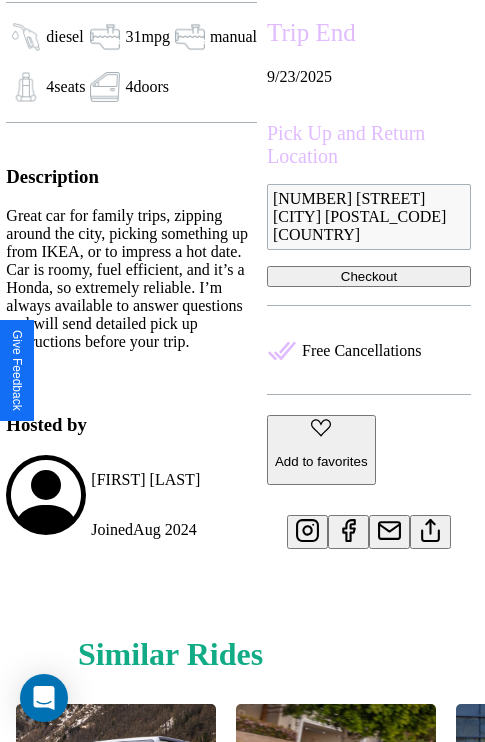 click at bounding box center [430, 527] 